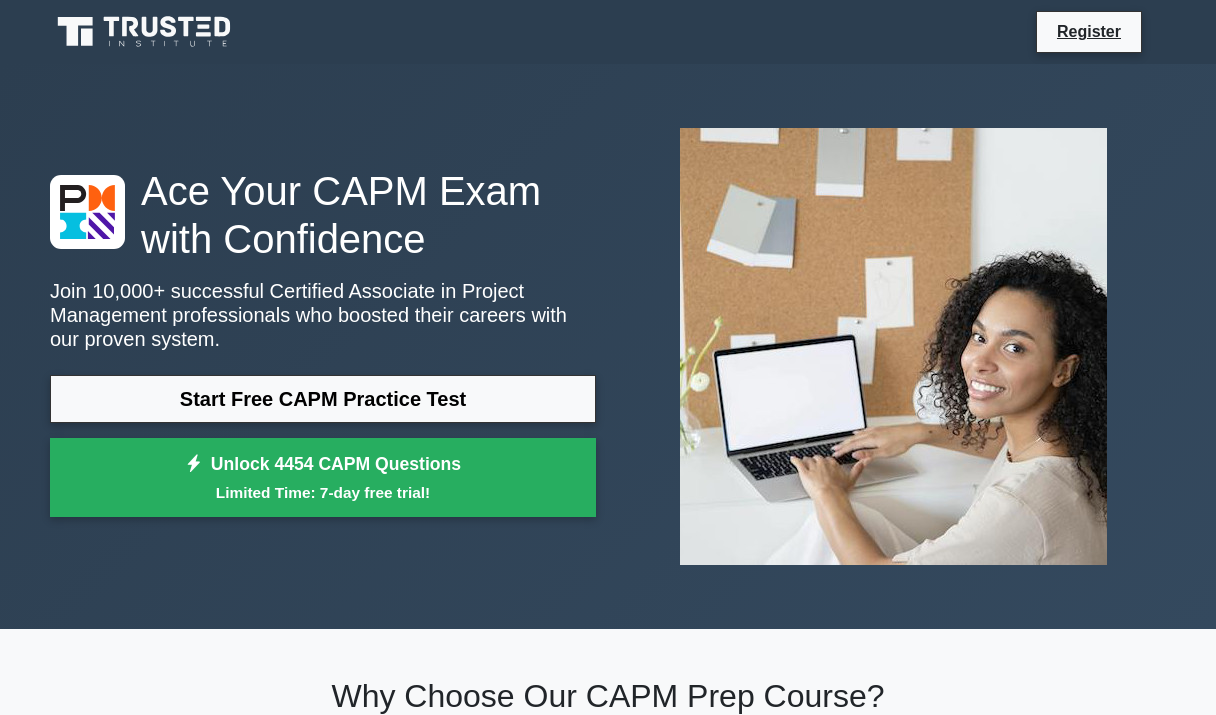 scroll, scrollTop: 0, scrollLeft: 0, axis: both 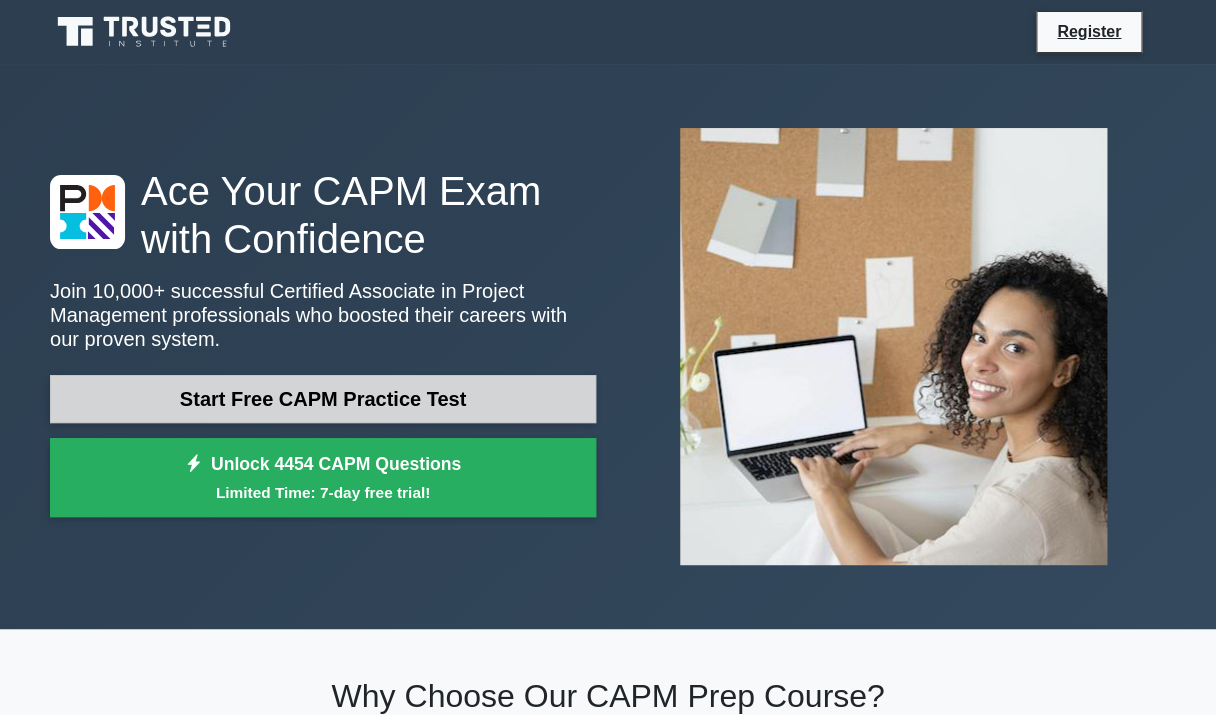 click on "Start Free CAPM Practice Test" at bounding box center (323, 399) 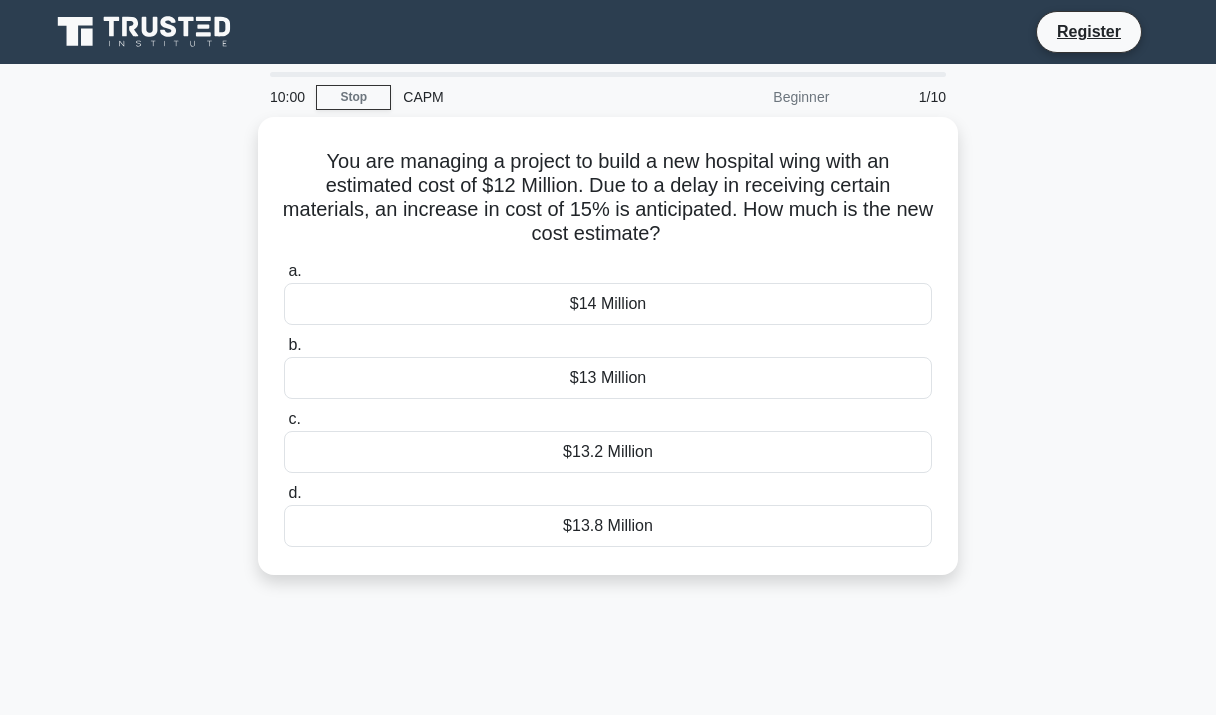scroll, scrollTop: 0, scrollLeft: 0, axis: both 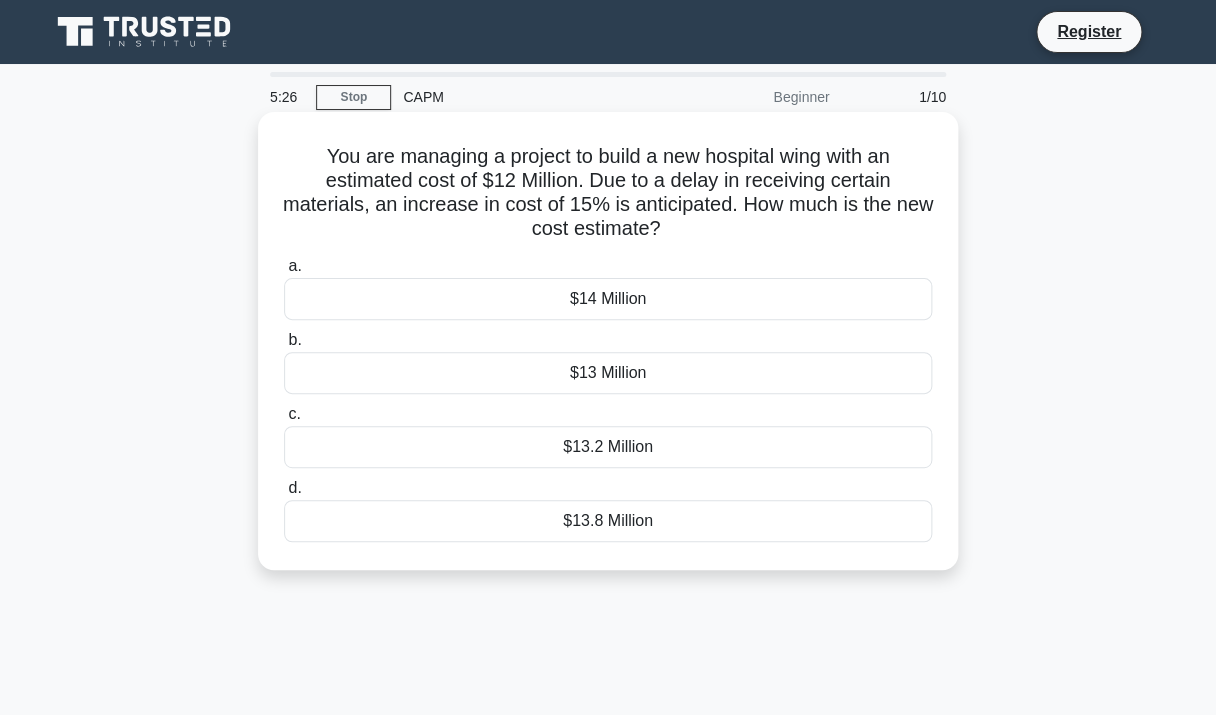 click on "$13.8 Million" at bounding box center (608, 521) 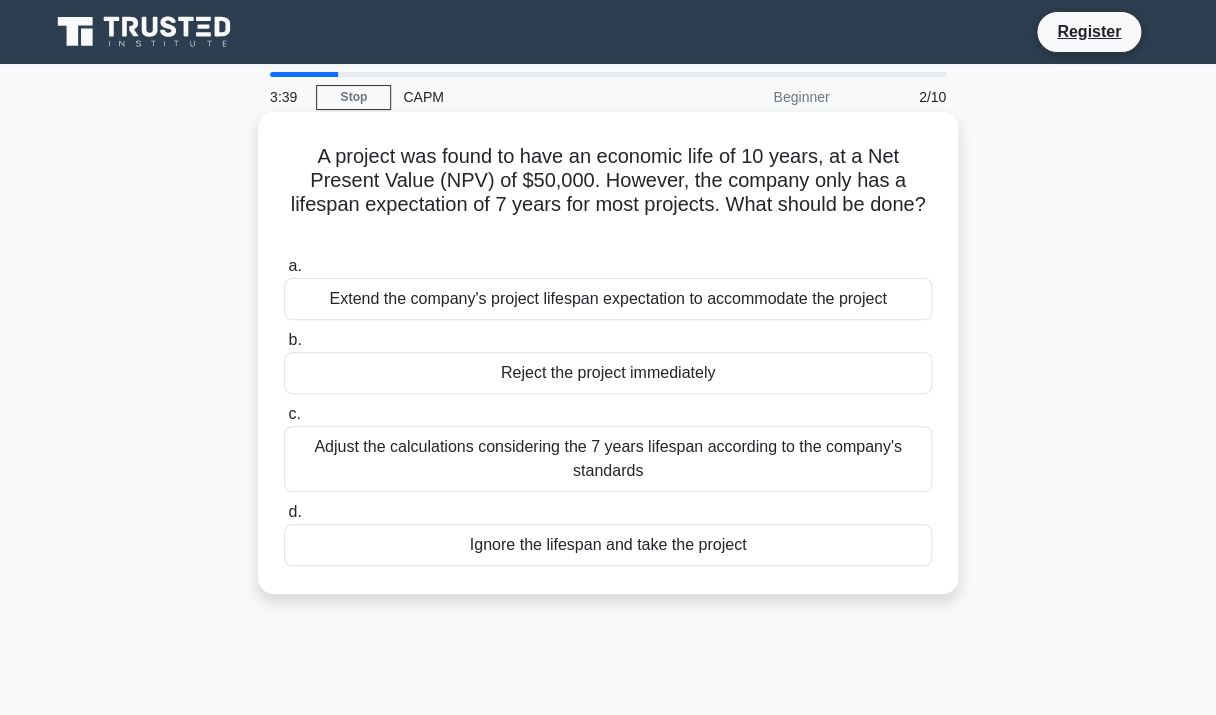 click on "Adjust the calculations considering the 7 years lifespan according to the company's standards" at bounding box center [608, 459] 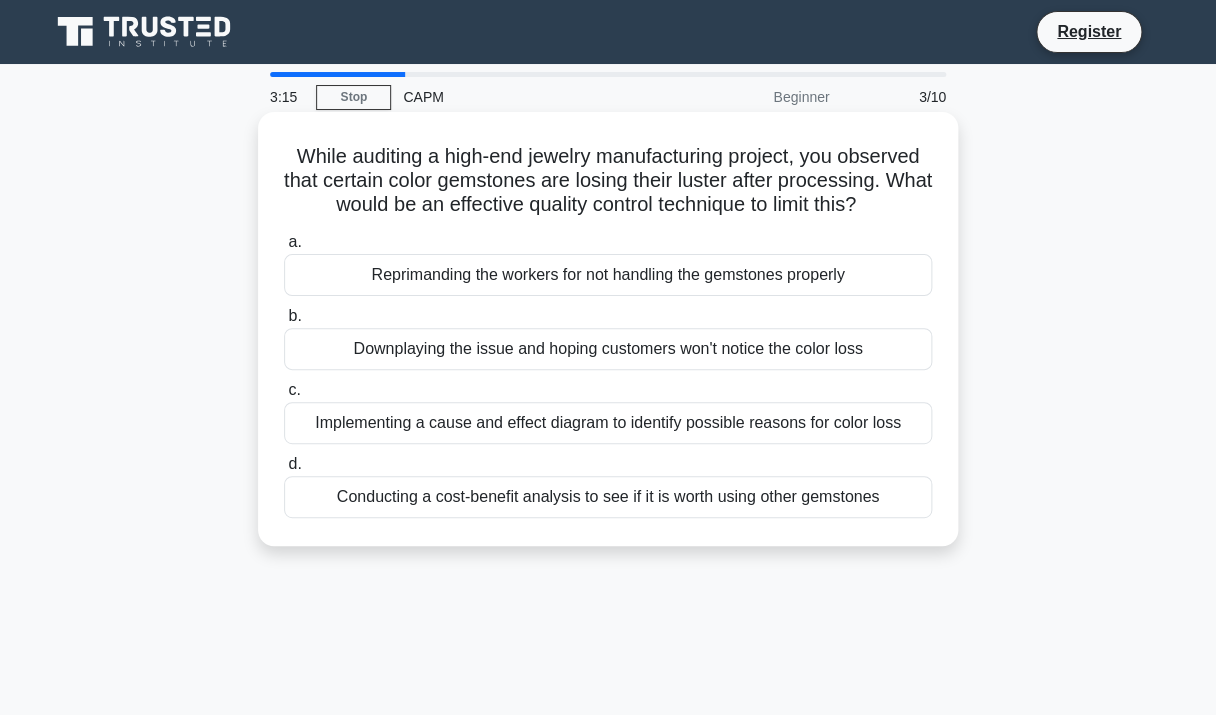 click on "Implementing a cause and effect diagram to identify possible reasons for color loss" at bounding box center [608, 423] 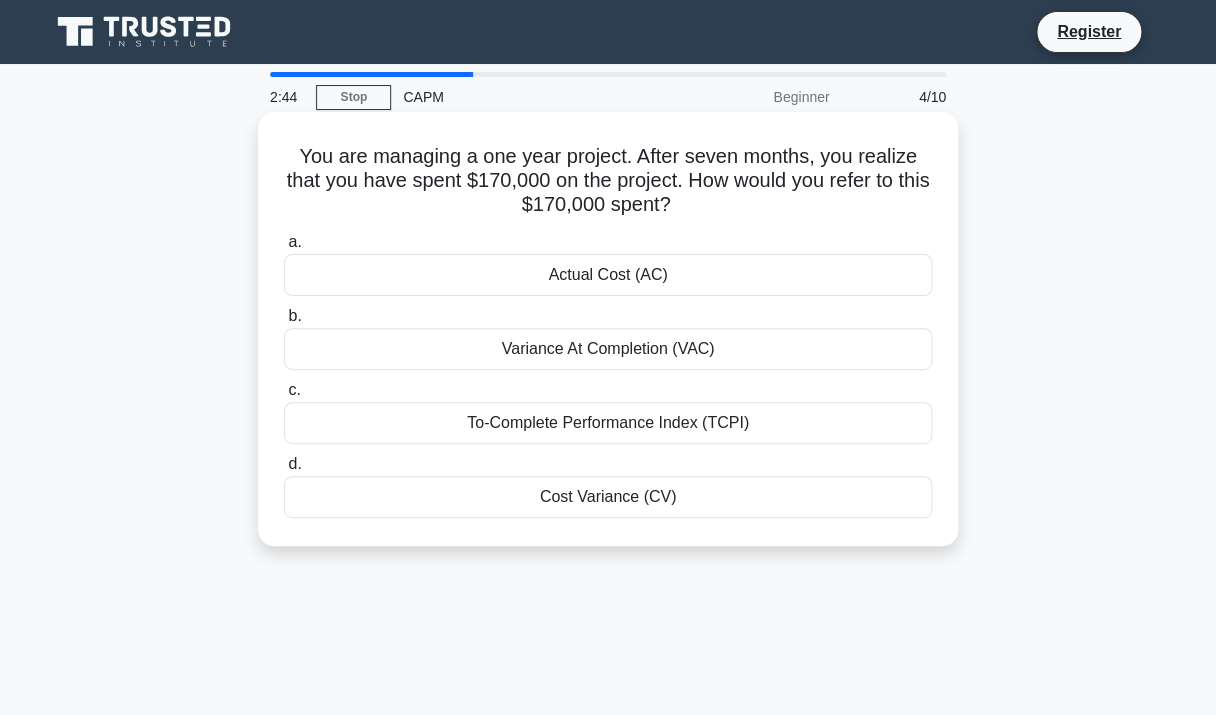 click on "Actual Cost (AC)" at bounding box center (608, 275) 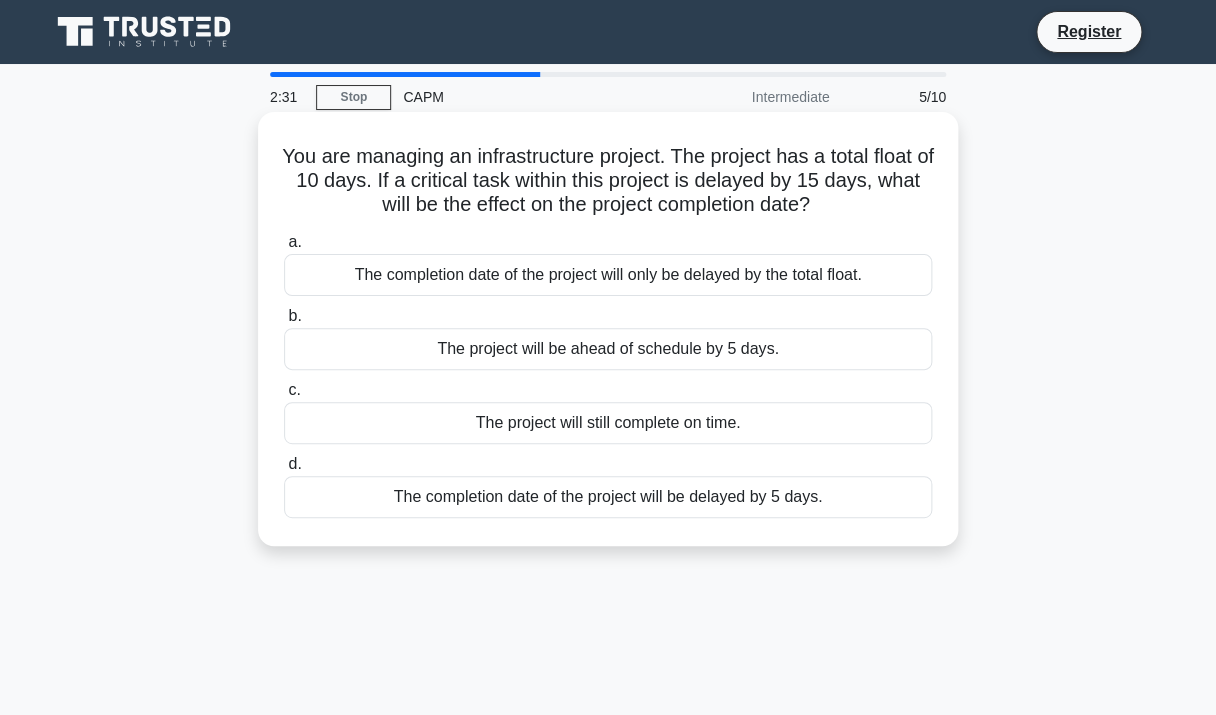 click on "The completion date of the project will be delayed by 5 days." at bounding box center (608, 497) 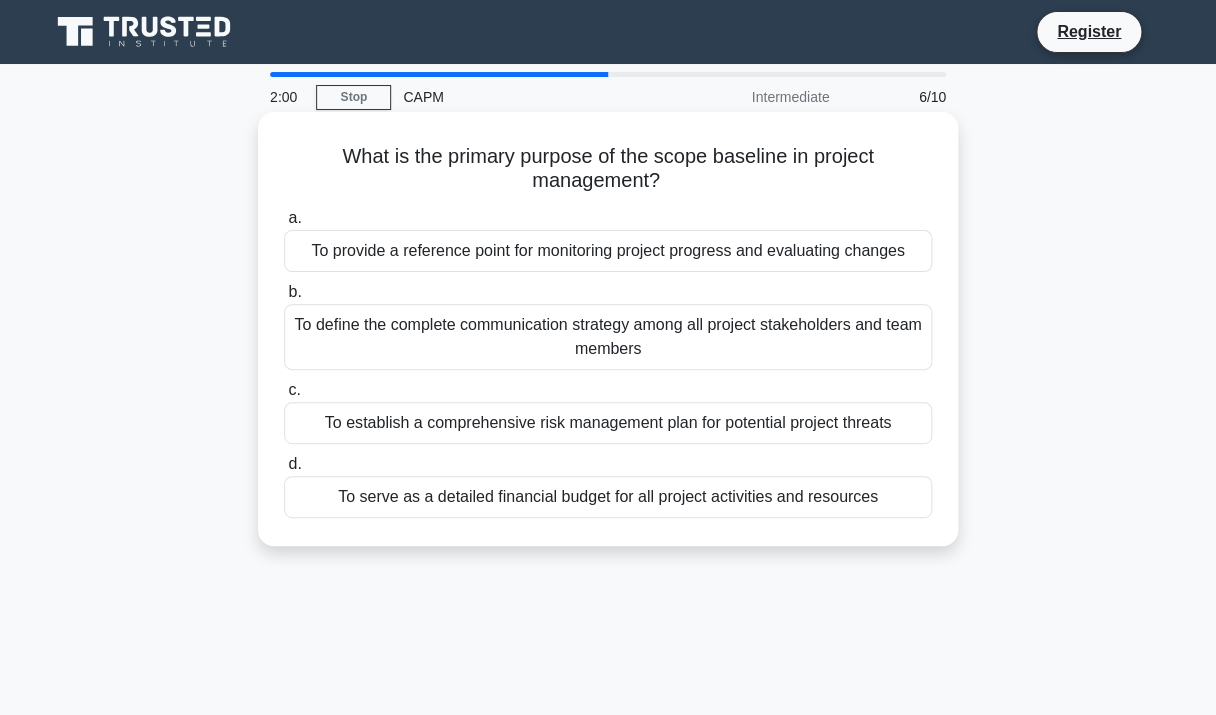 click on "To provide a reference point for monitoring project progress and evaluating changes" at bounding box center [608, 251] 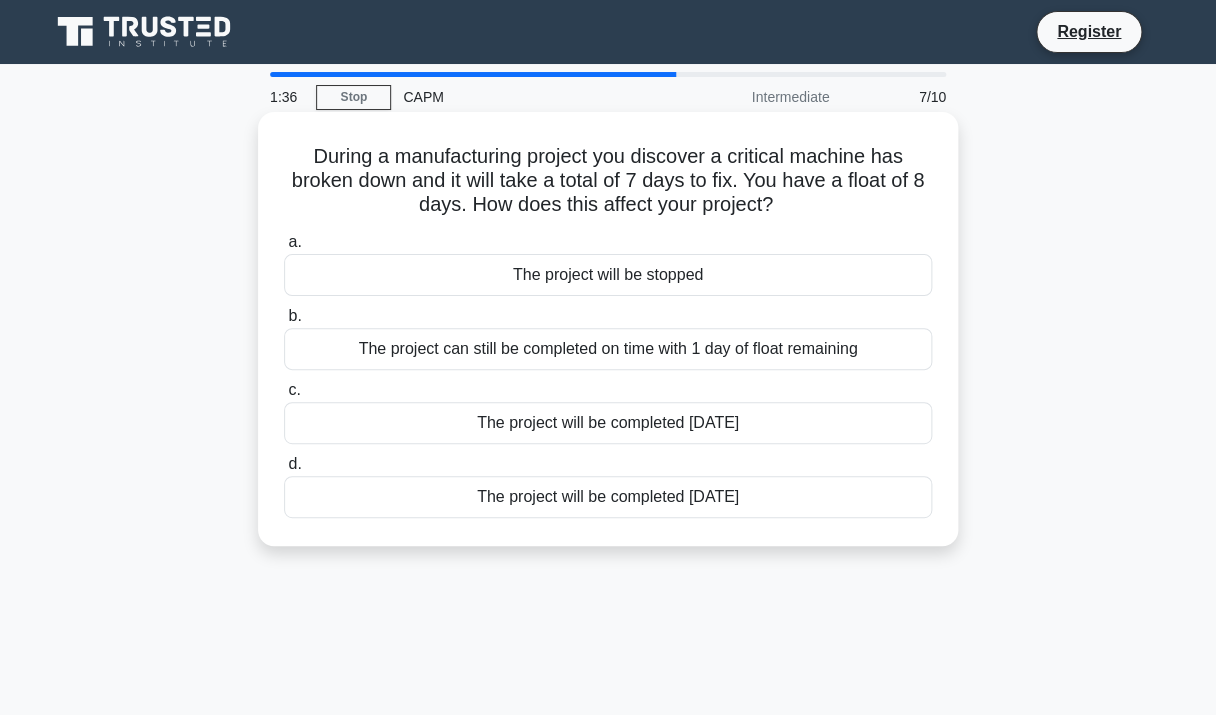 click on "The project can still be completed on time with 1 day of float remaining" at bounding box center [608, 349] 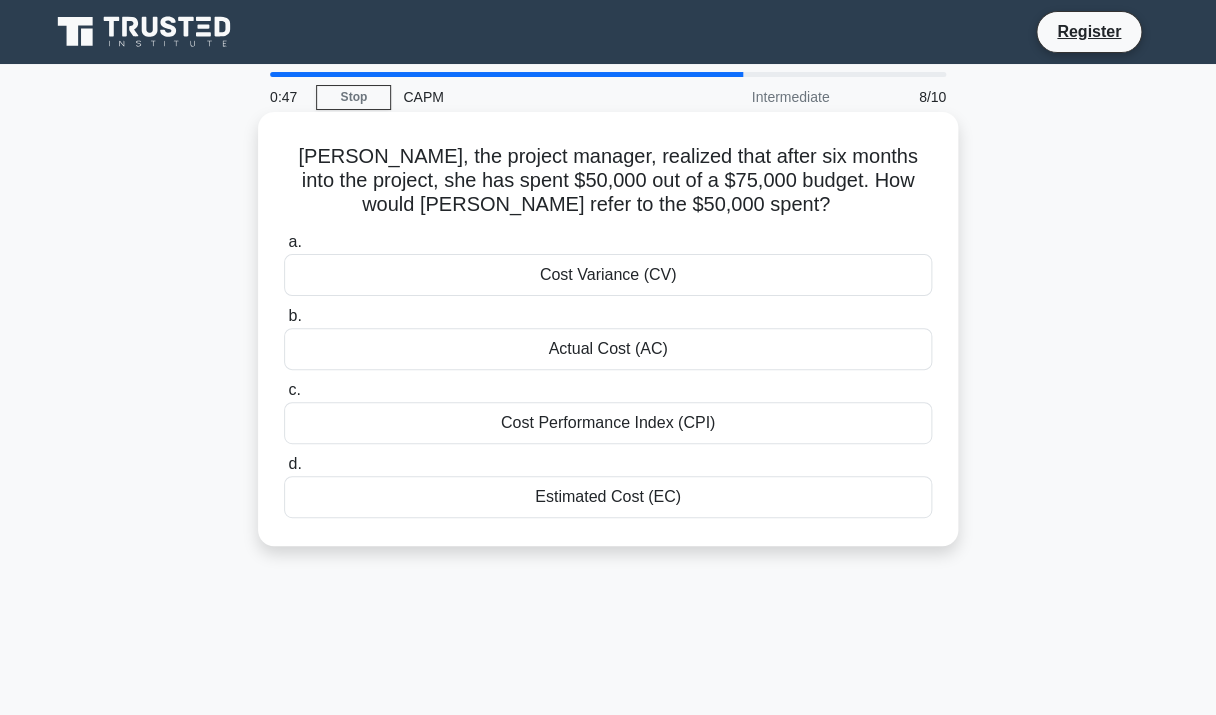 click on "Actual Cost (AC)" at bounding box center (608, 349) 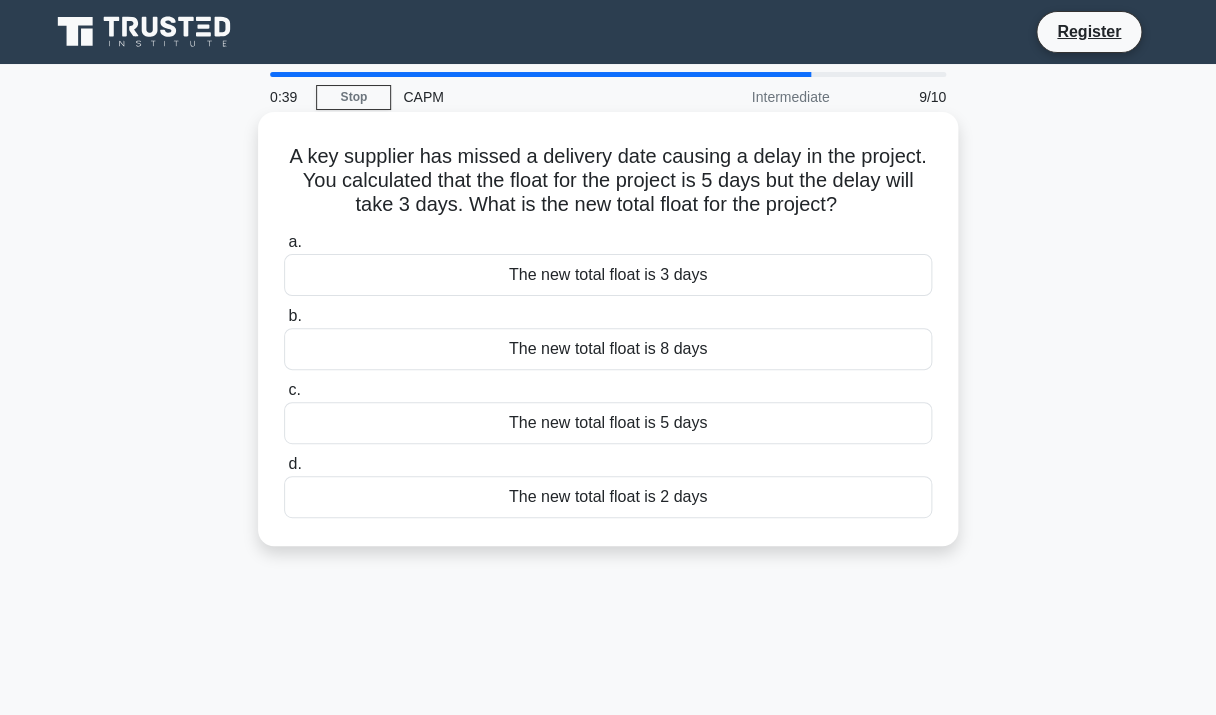 click on "The new total float is 2 days" at bounding box center [608, 497] 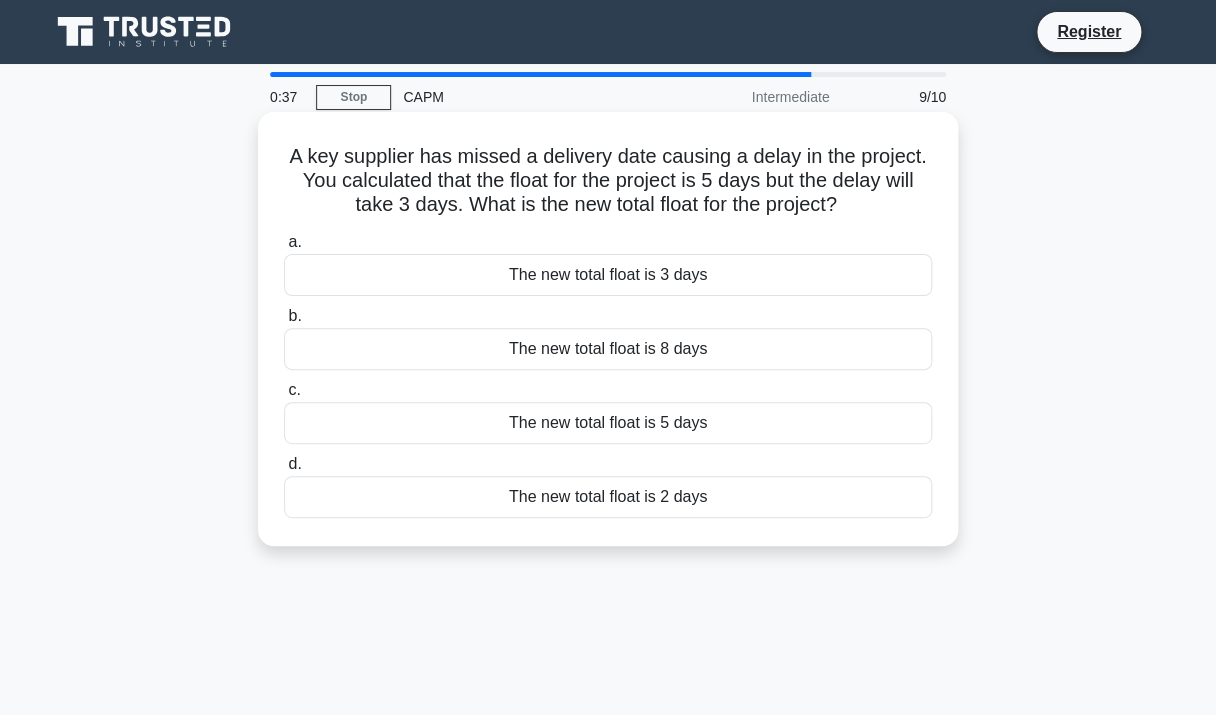 click on "The new total float is 2 days" at bounding box center (608, 497) 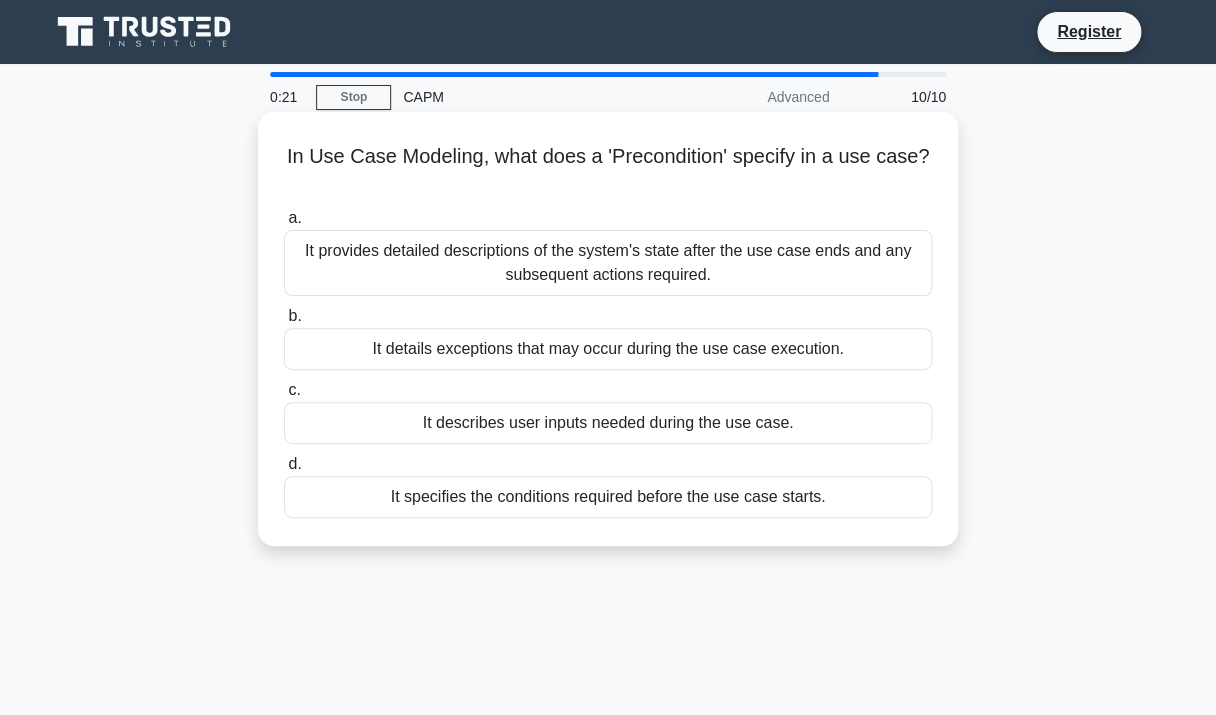 click on "It specifies the conditions required before the use case starts." at bounding box center (608, 497) 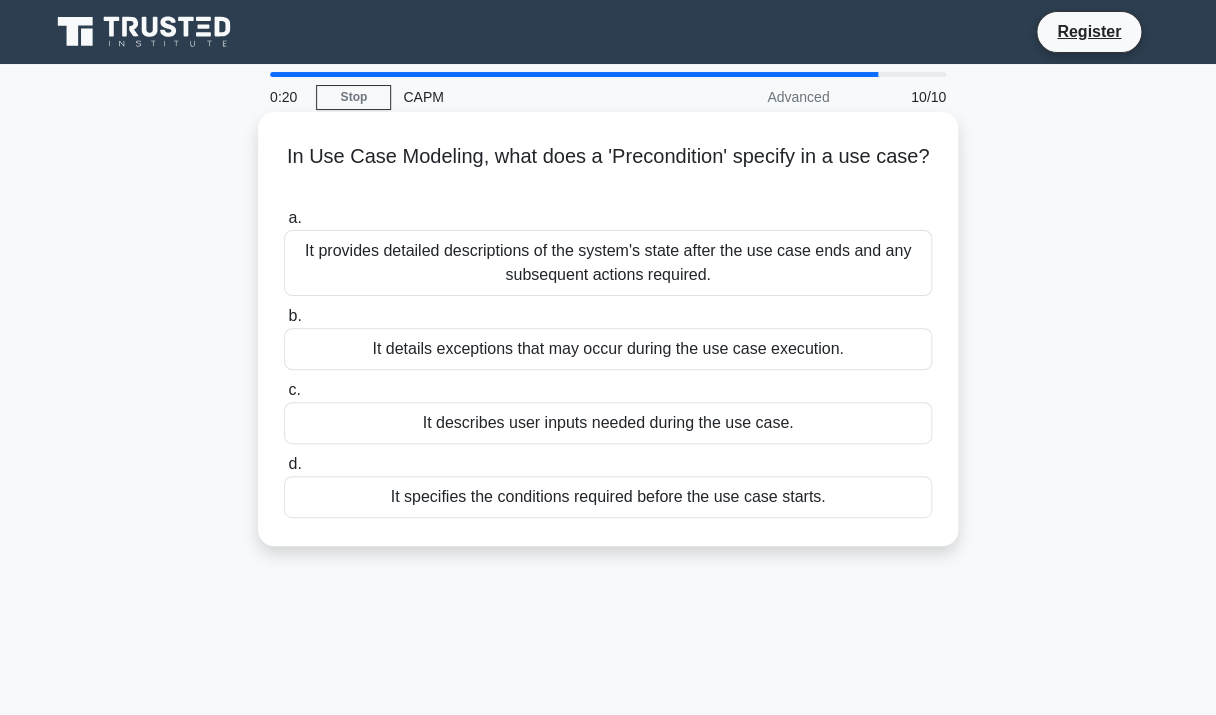 click on "It specifies the conditions required before the use case starts." at bounding box center [608, 497] 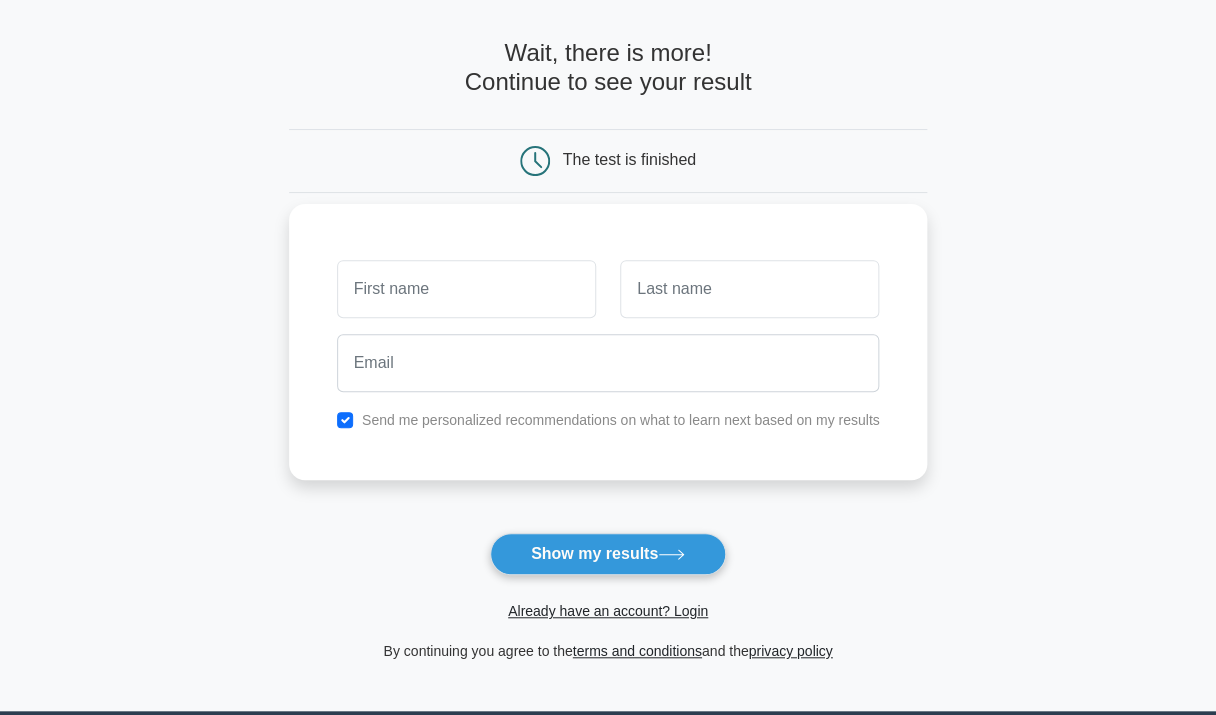 scroll, scrollTop: 160, scrollLeft: 0, axis: vertical 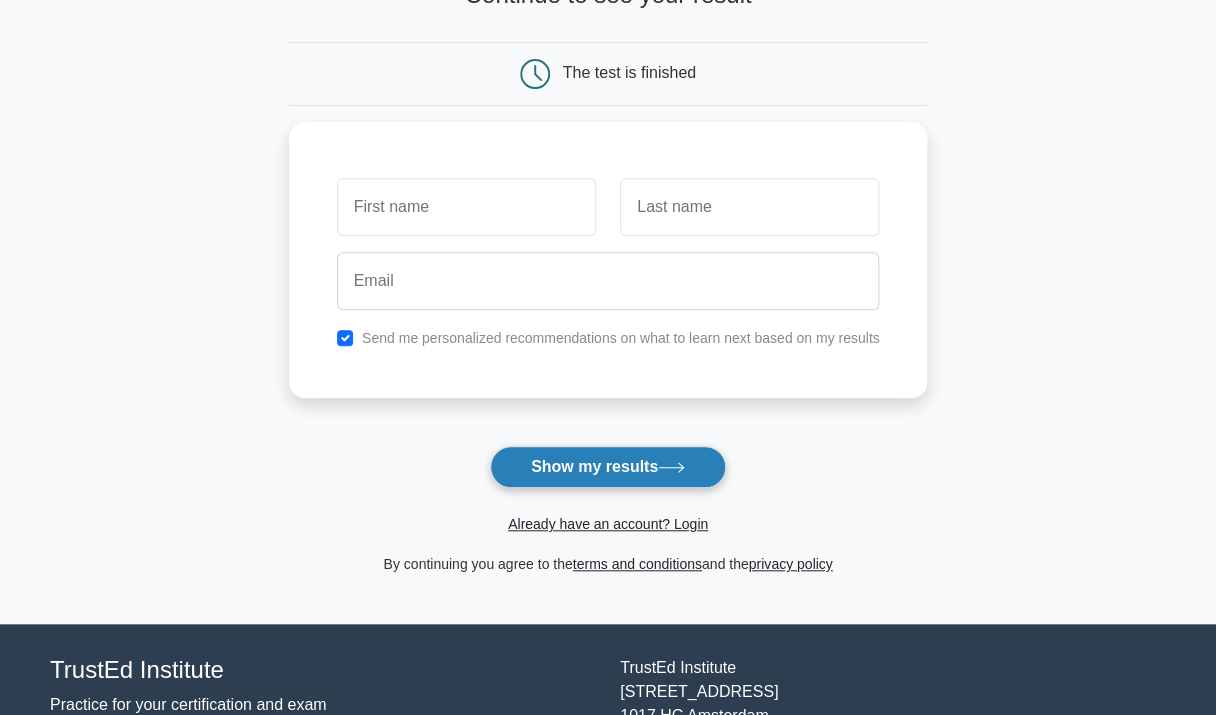click on "Show my results" at bounding box center [608, 467] 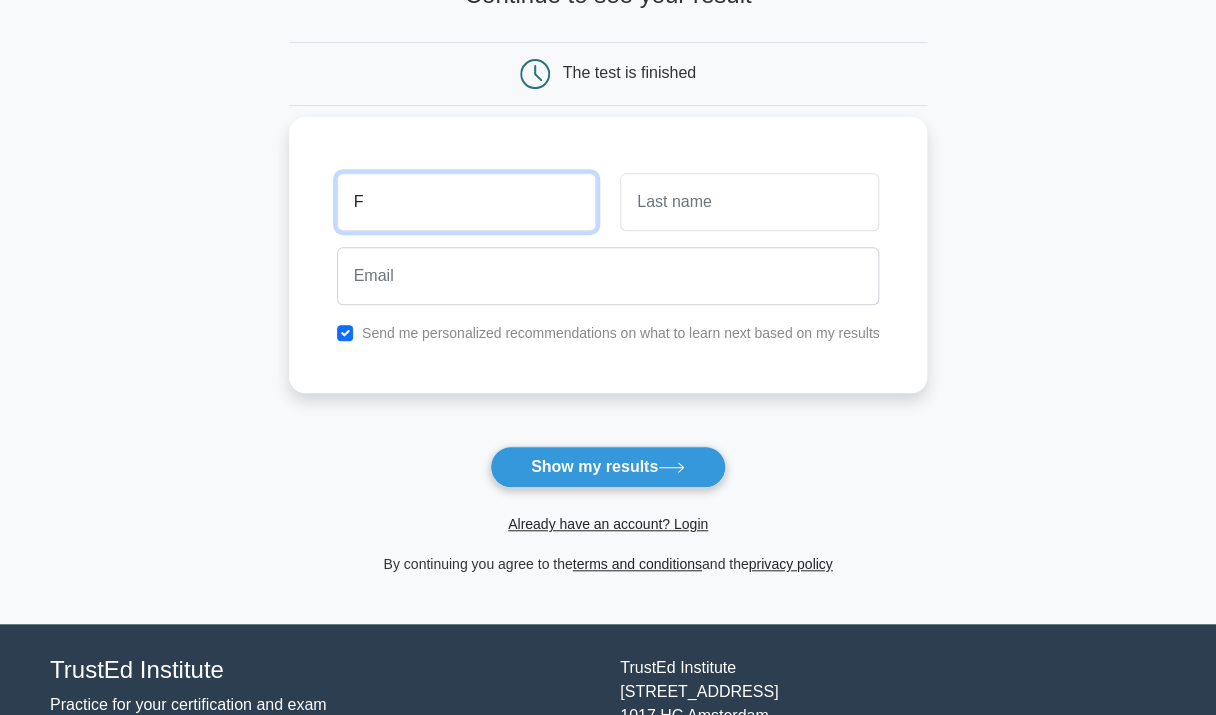 type on "F" 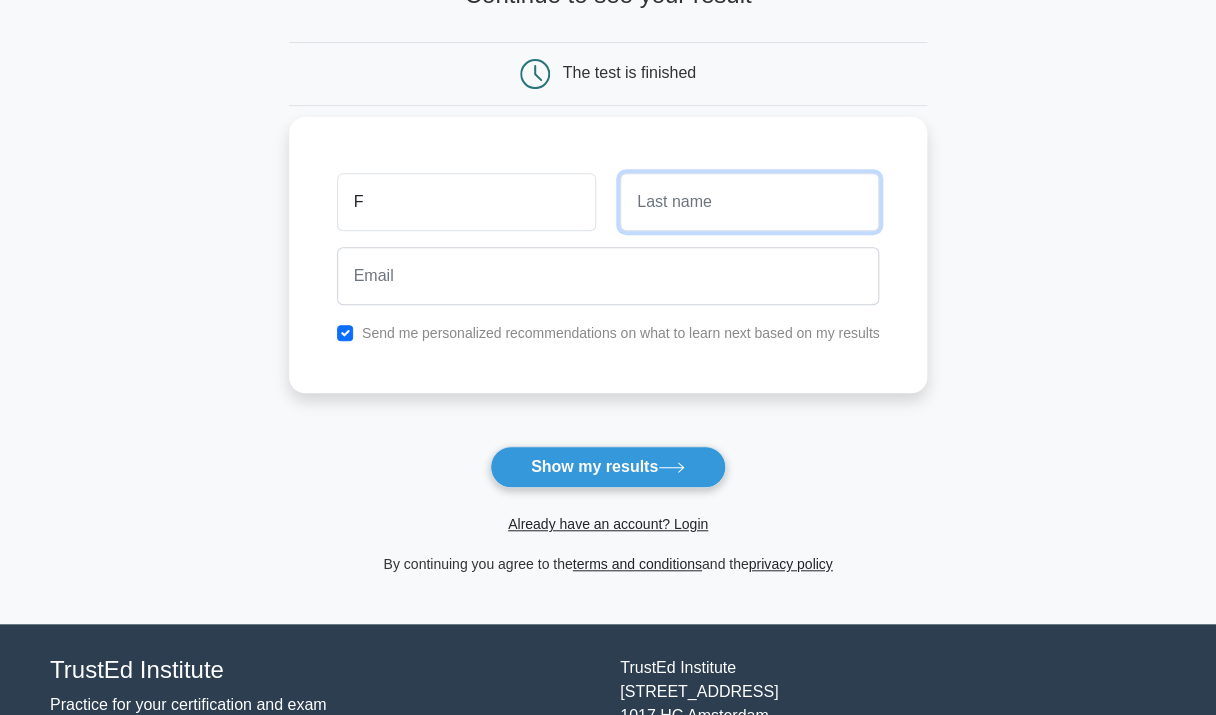 click at bounding box center [749, 202] 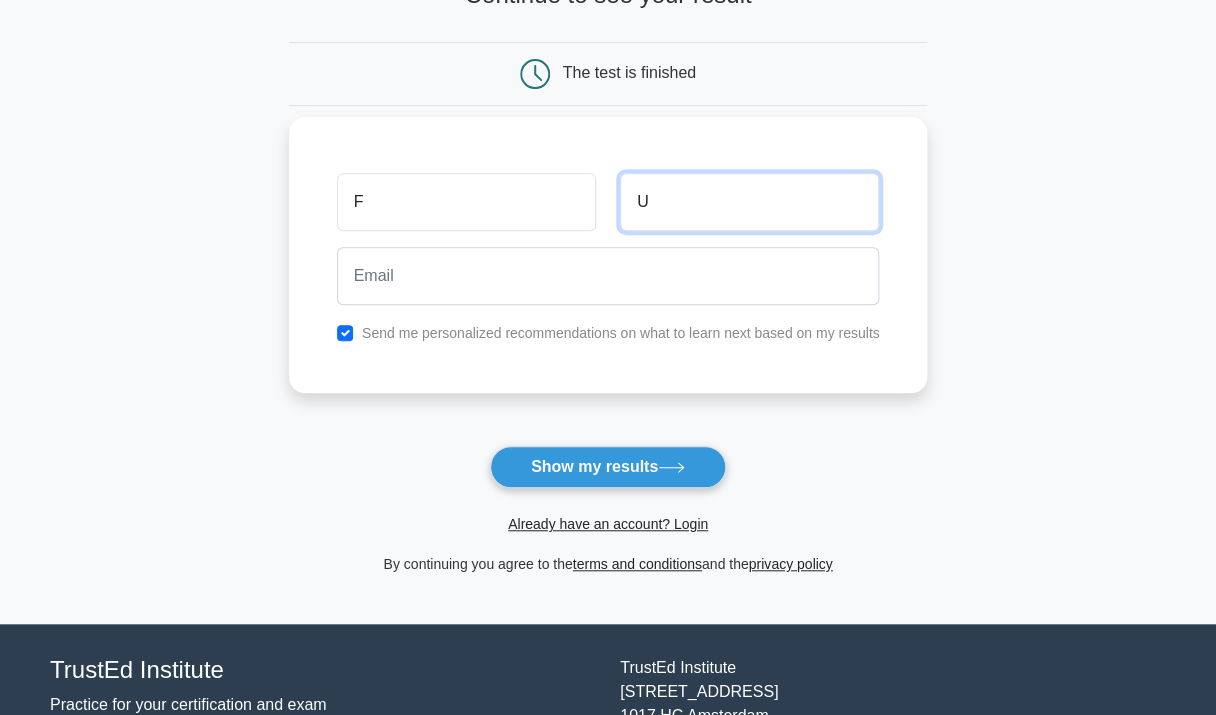 type on "U" 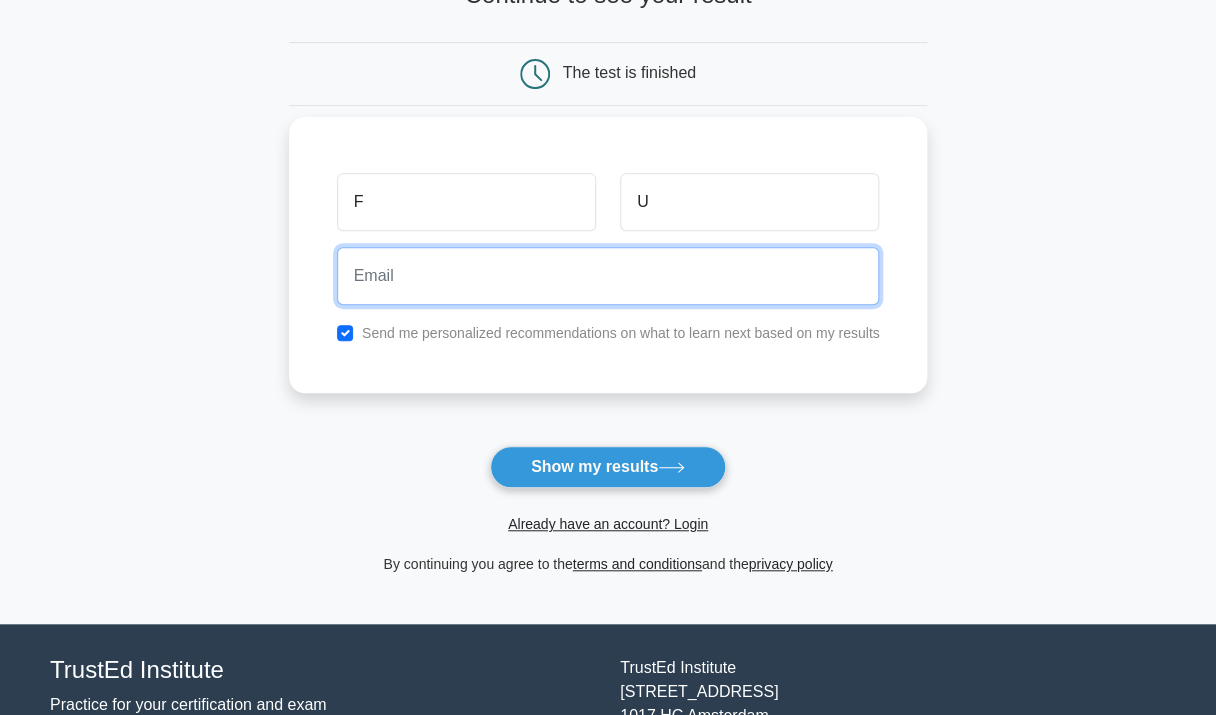 click at bounding box center [608, 276] 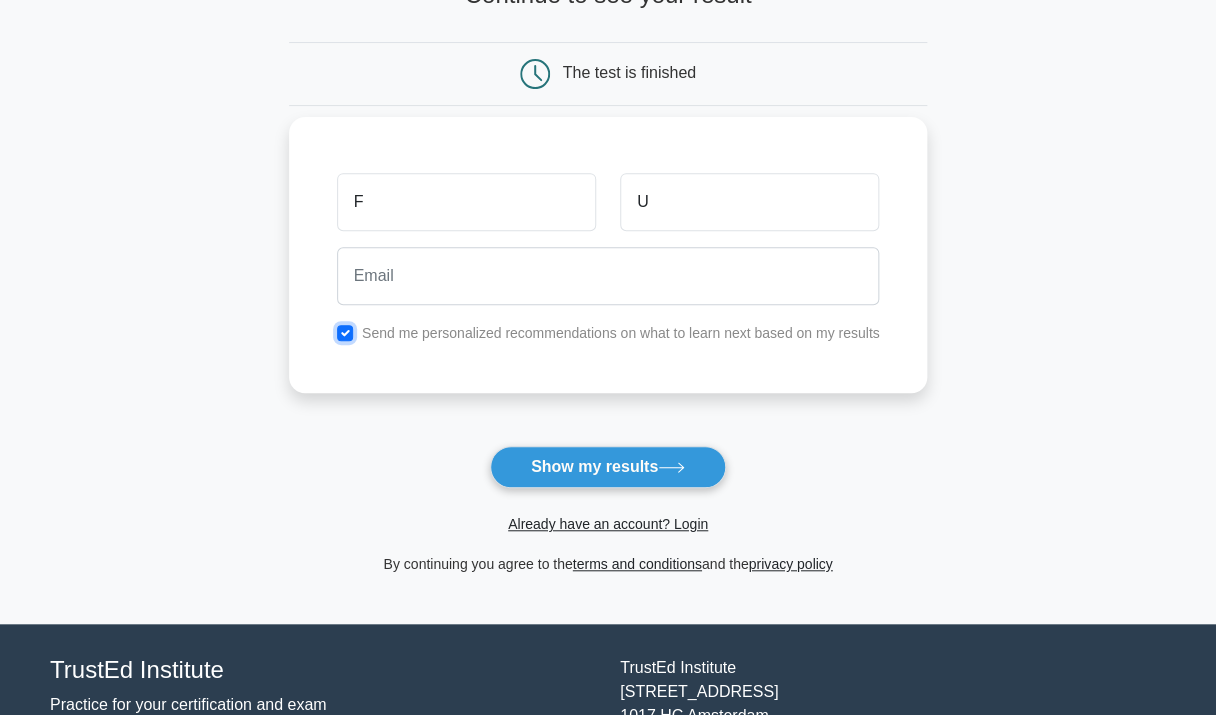 click at bounding box center [345, 333] 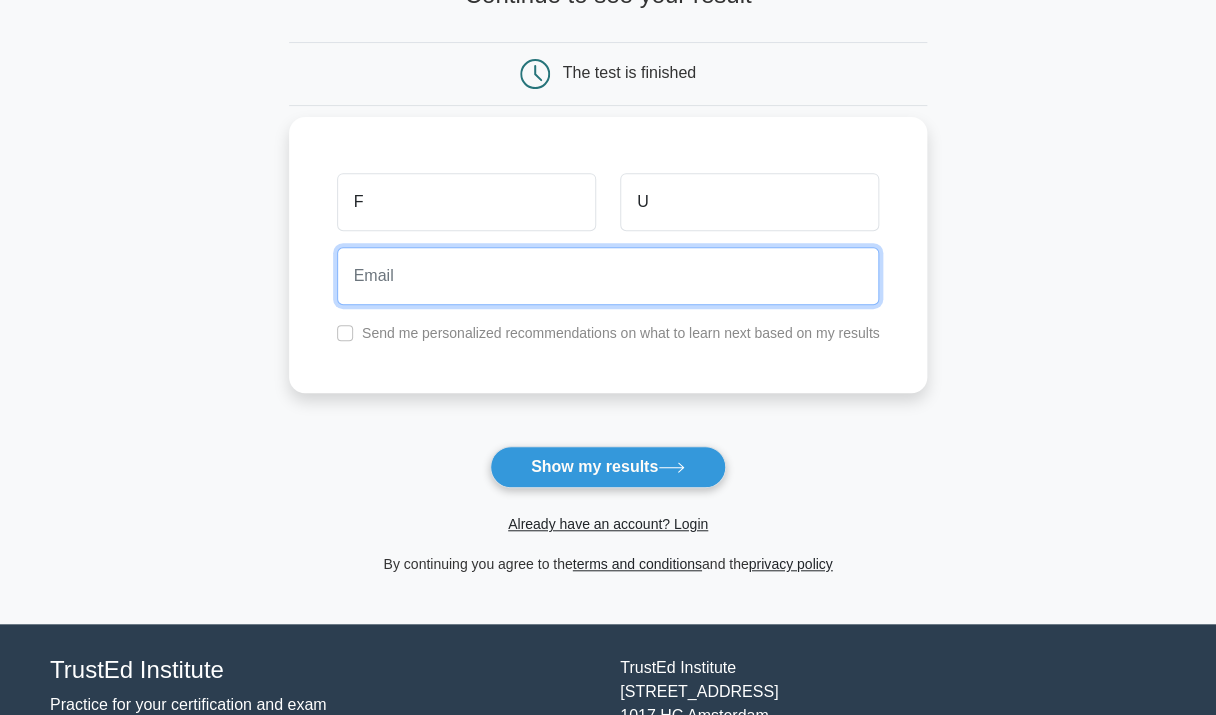 click at bounding box center (608, 276) 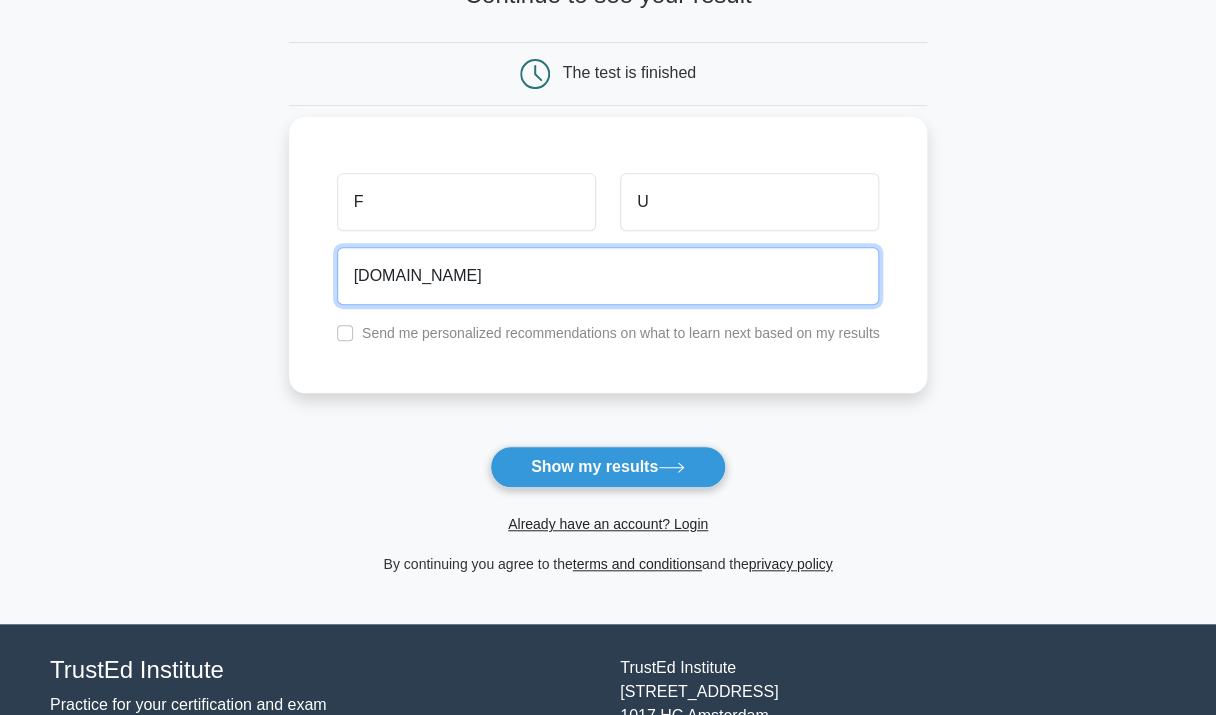 click on "FU.BU.ORG" at bounding box center [608, 276] 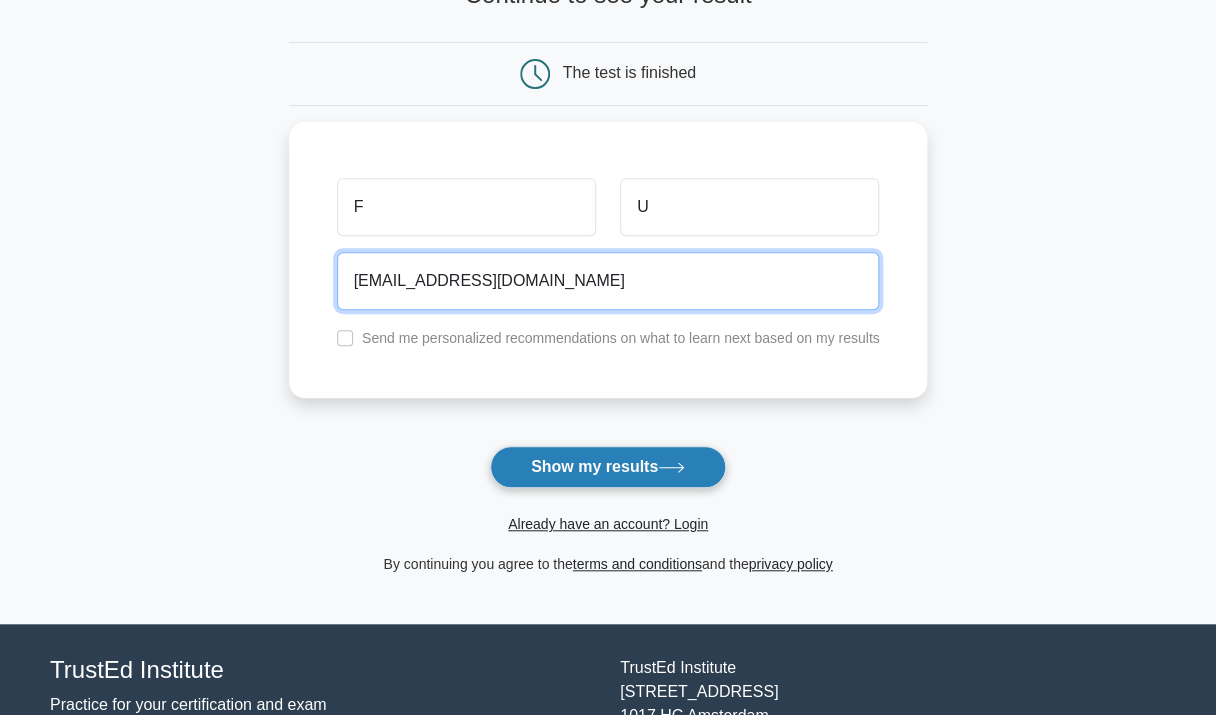 type on "FU@BU.ORG" 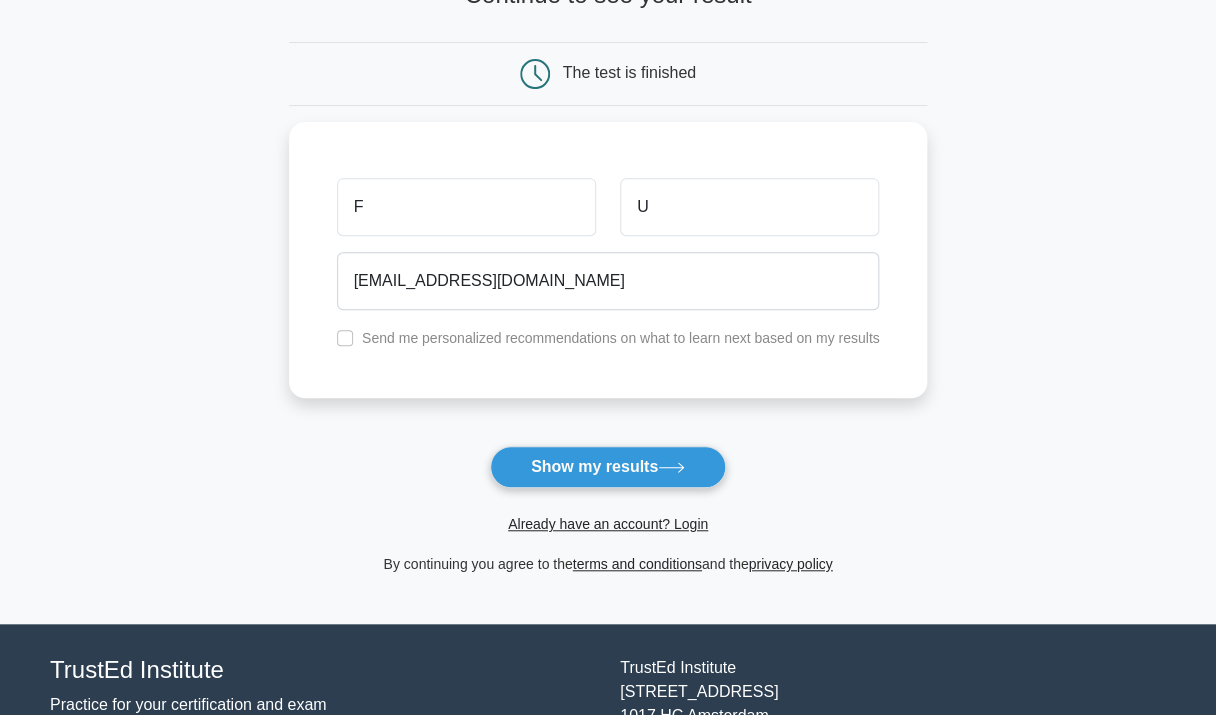 click on "Show my results" at bounding box center (608, 467) 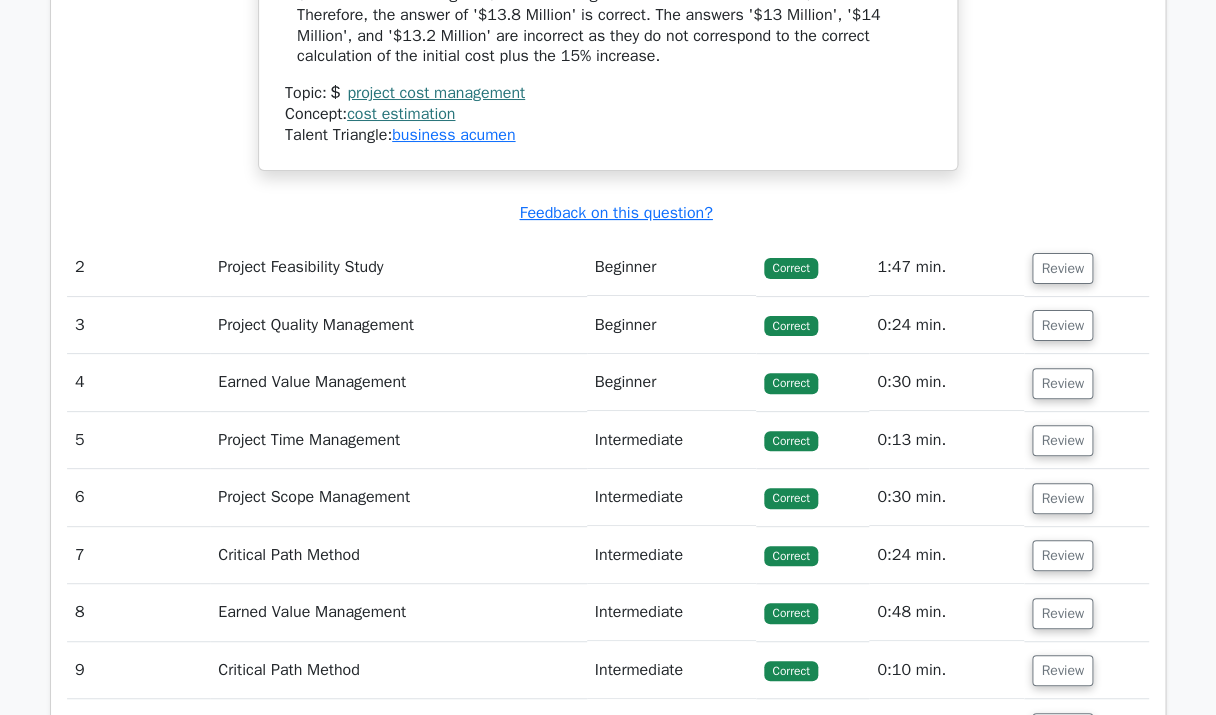 scroll, scrollTop: 2560, scrollLeft: 0, axis: vertical 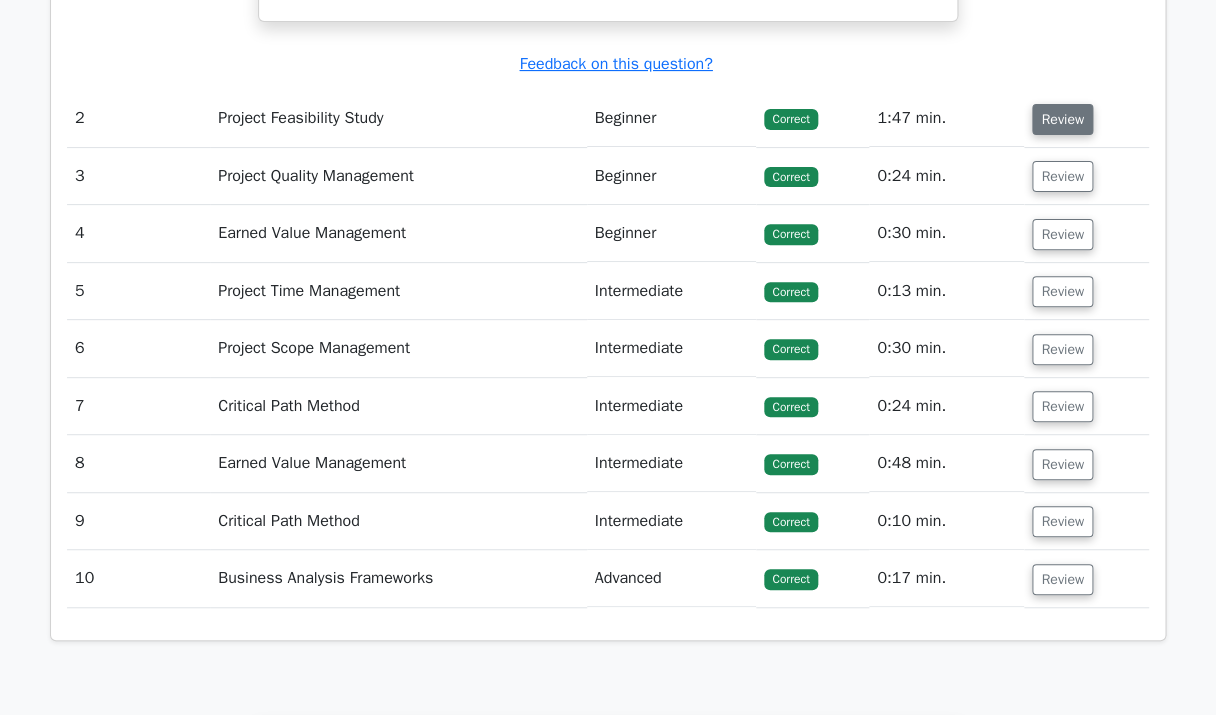 click on "Review" at bounding box center [1062, 119] 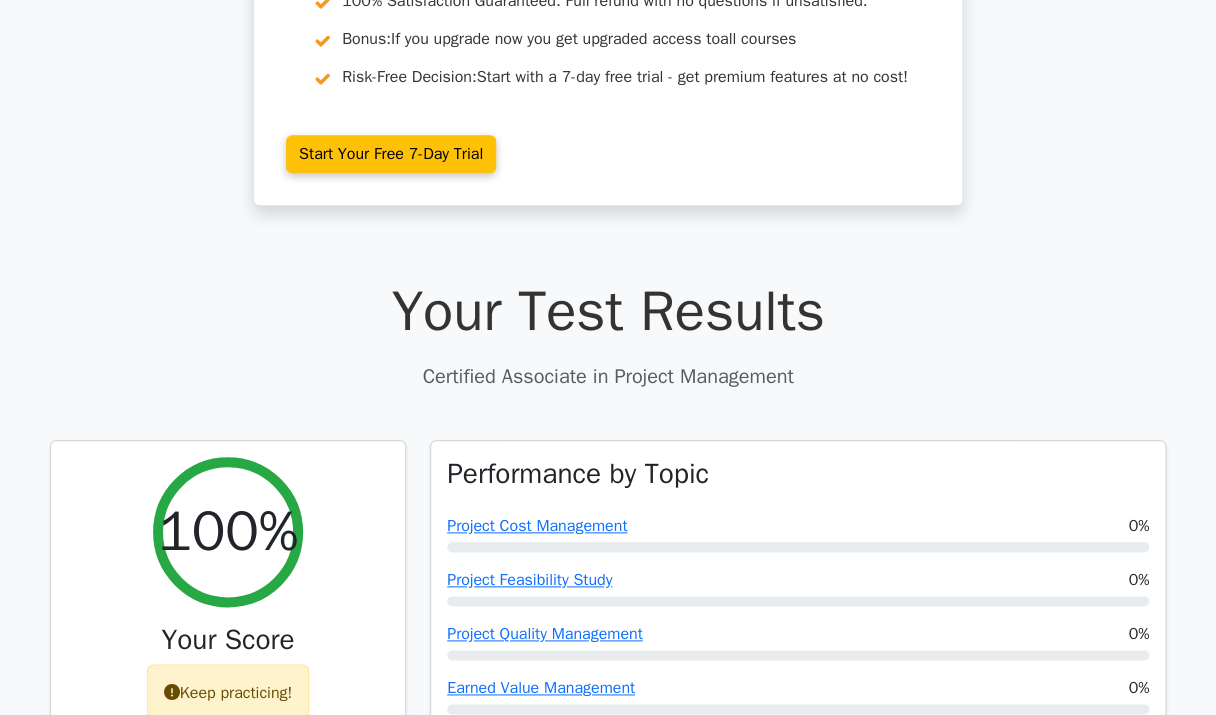 scroll, scrollTop: 336, scrollLeft: 0, axis: vertical 